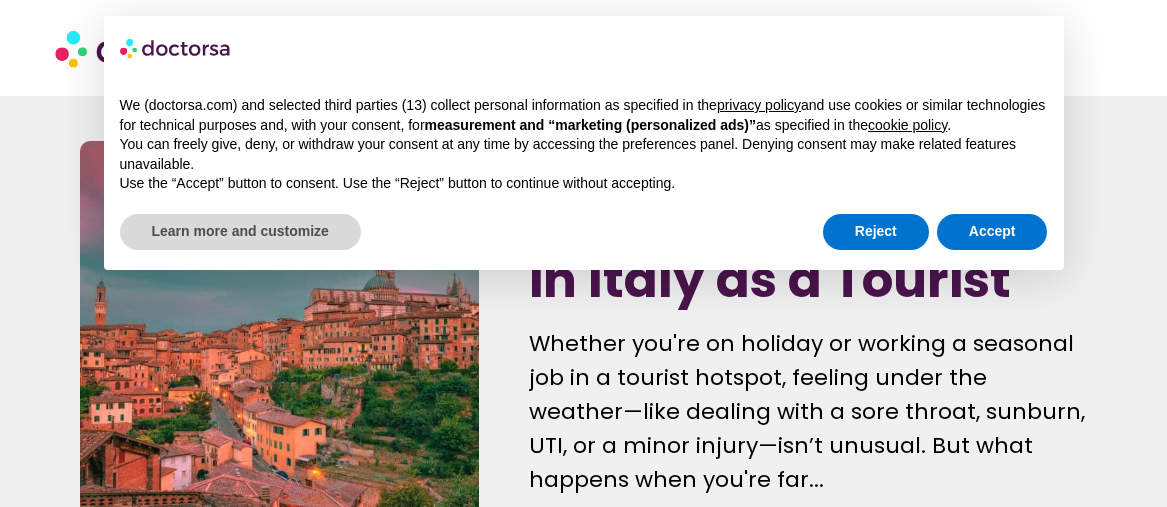 scroll, scrollTop: 0, scrollLeft: 0, axis: both 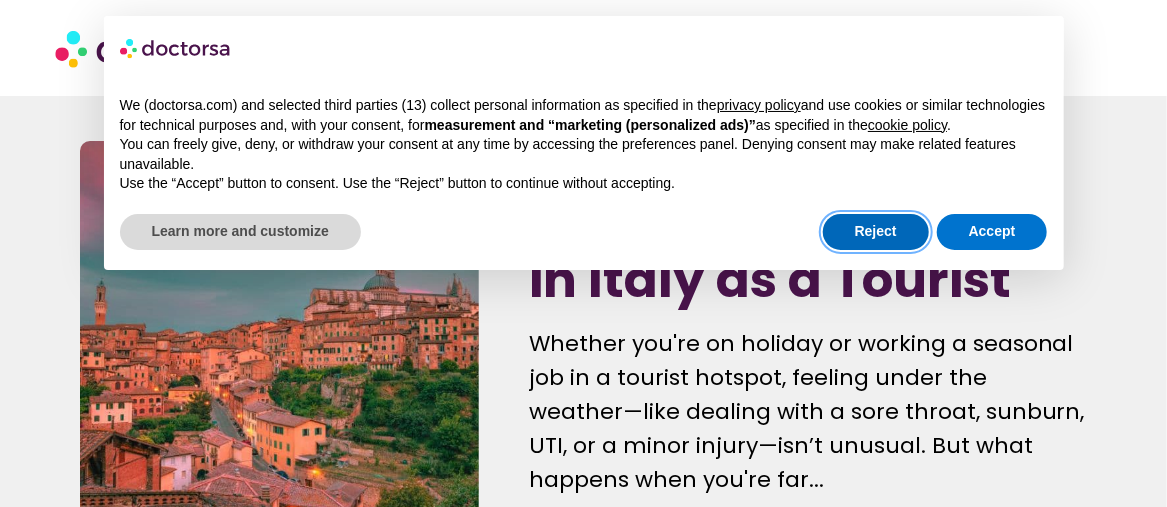 click on "Reject" at bounding box center [876, 232] 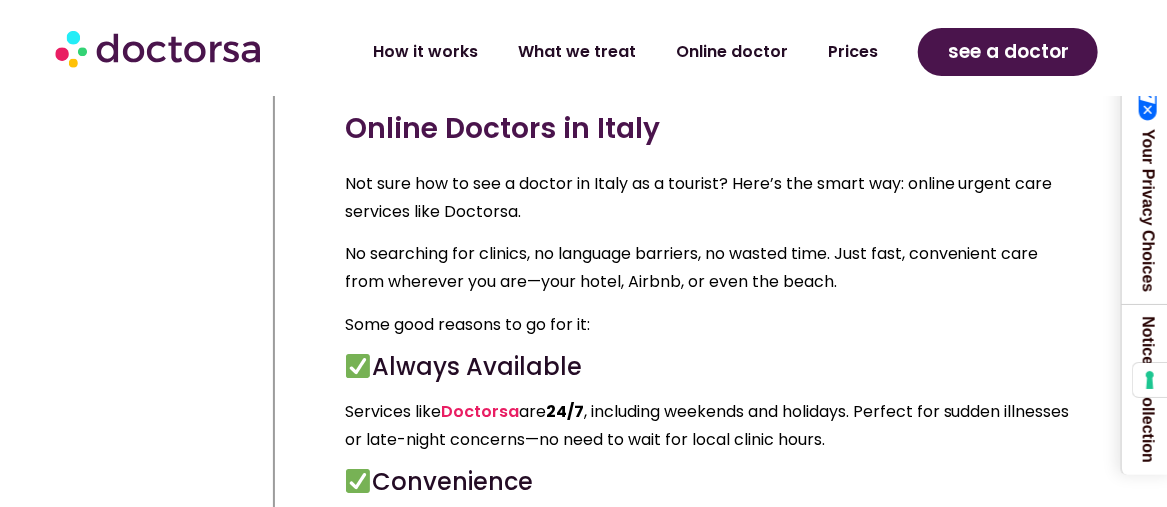 scroll, scrollTop: 2700, scrollLeft: 0, axis: vertical 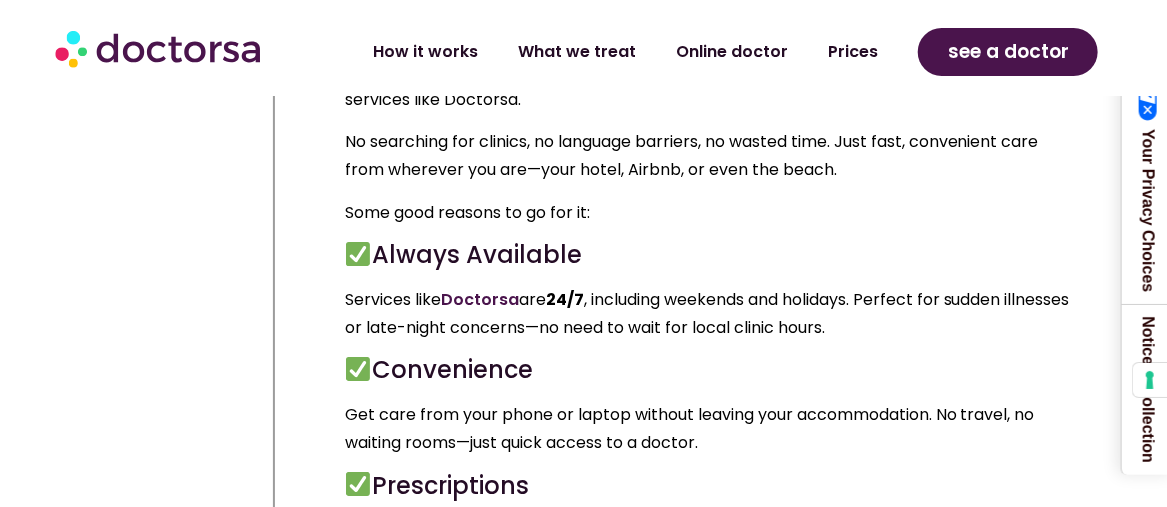 click on "Doctorsa" at bounding box center (480, 299) 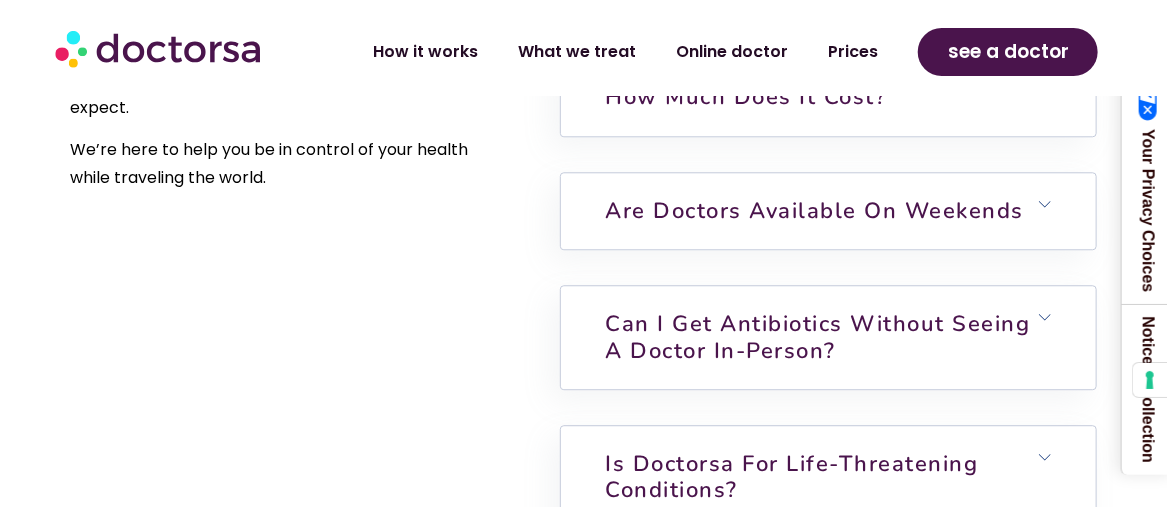 scroll, scrollTop: 5000, scrollLeft: 0, axis: vertical 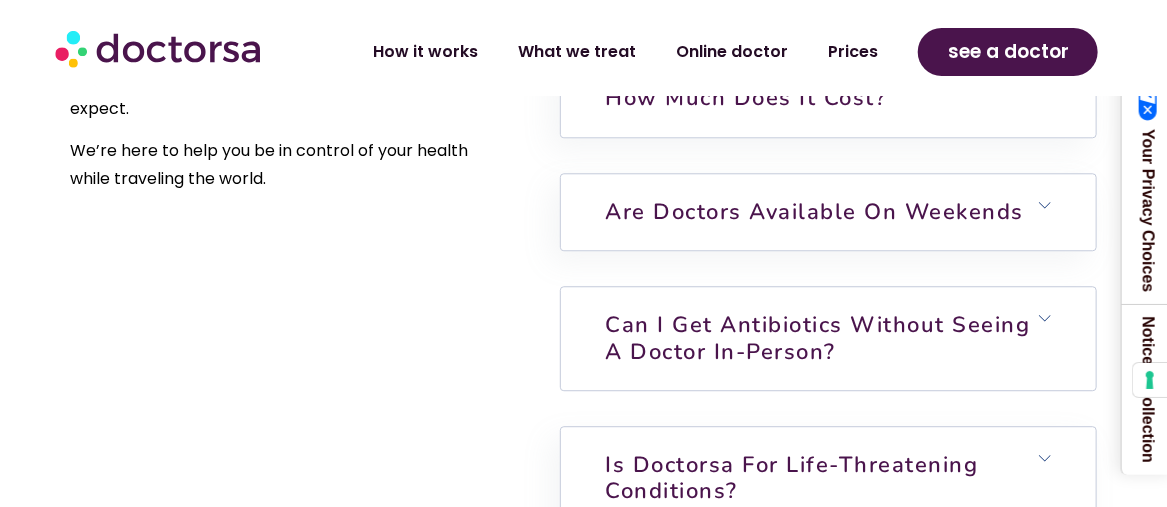 click 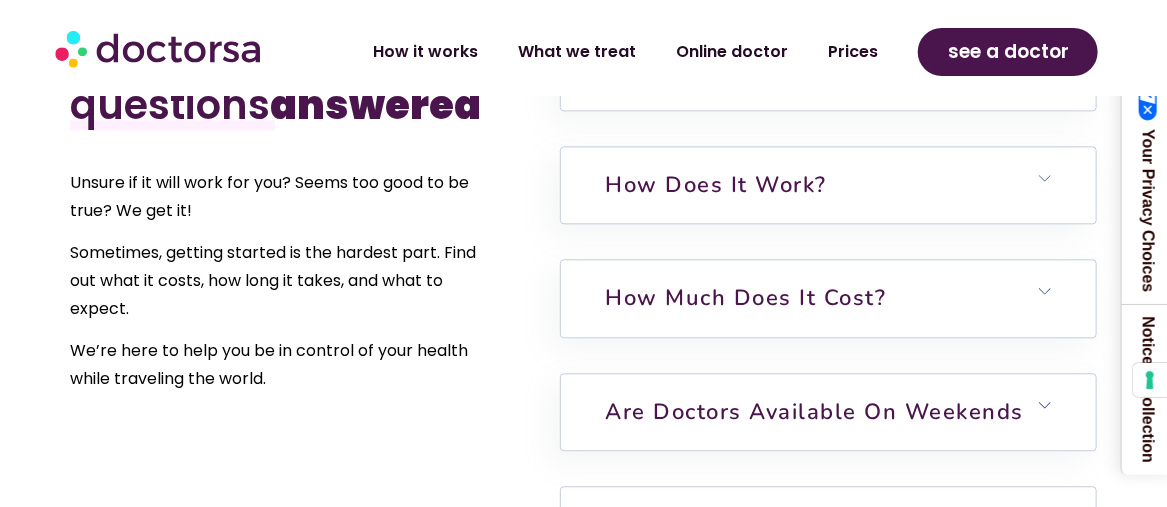 scroll, scrollTop: 4700, scrollLeft: 0, axis: vertical 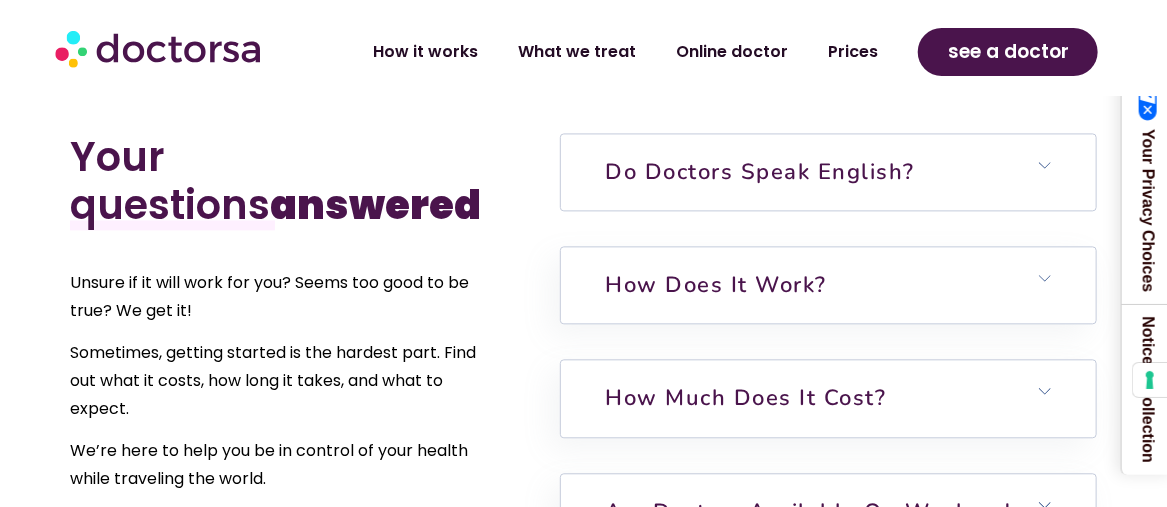 click 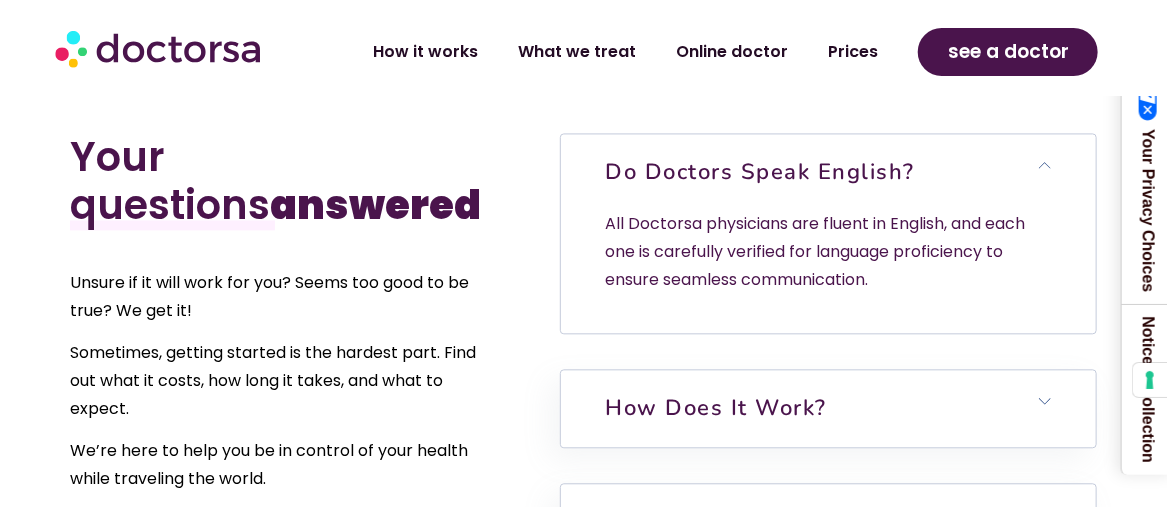 click 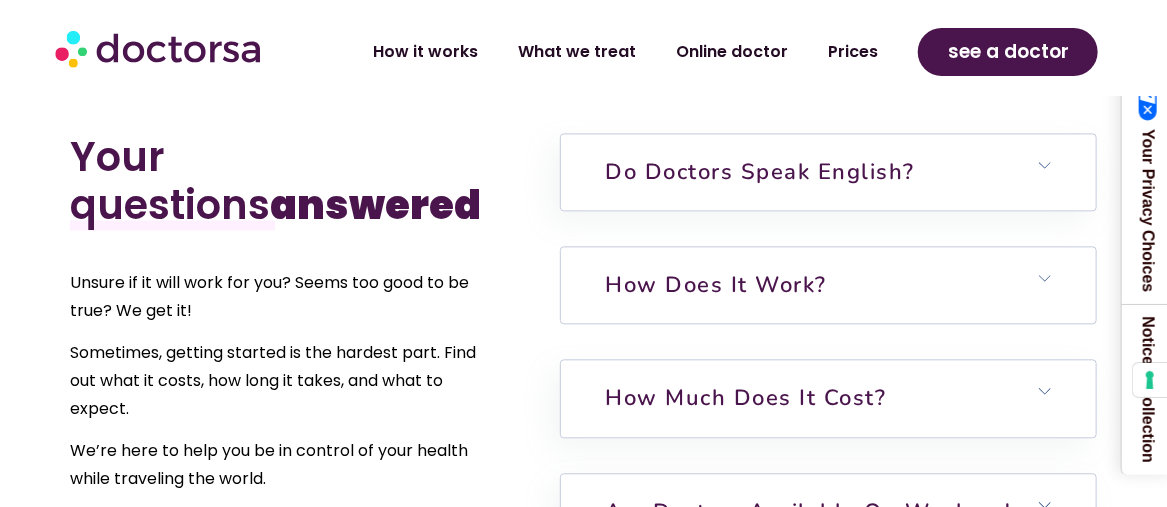click 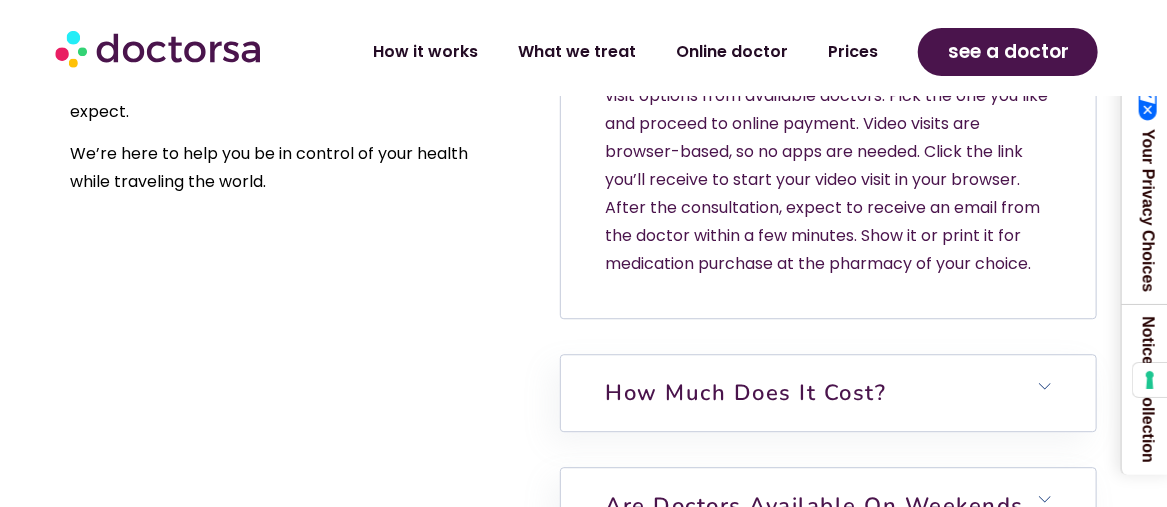 scroll, scrollTop: 5100, scrollLeft: 0, axis: vertical 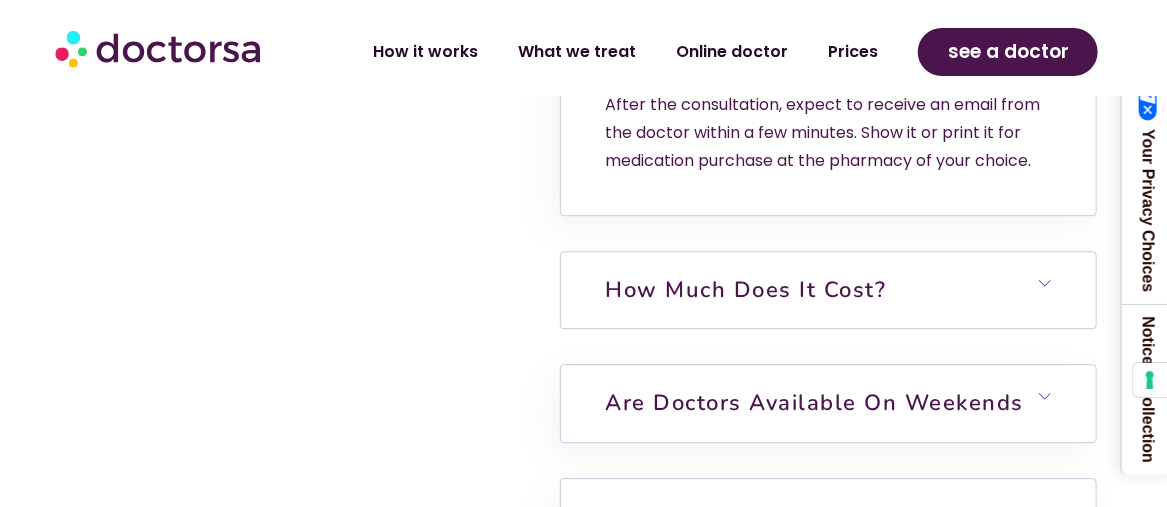click 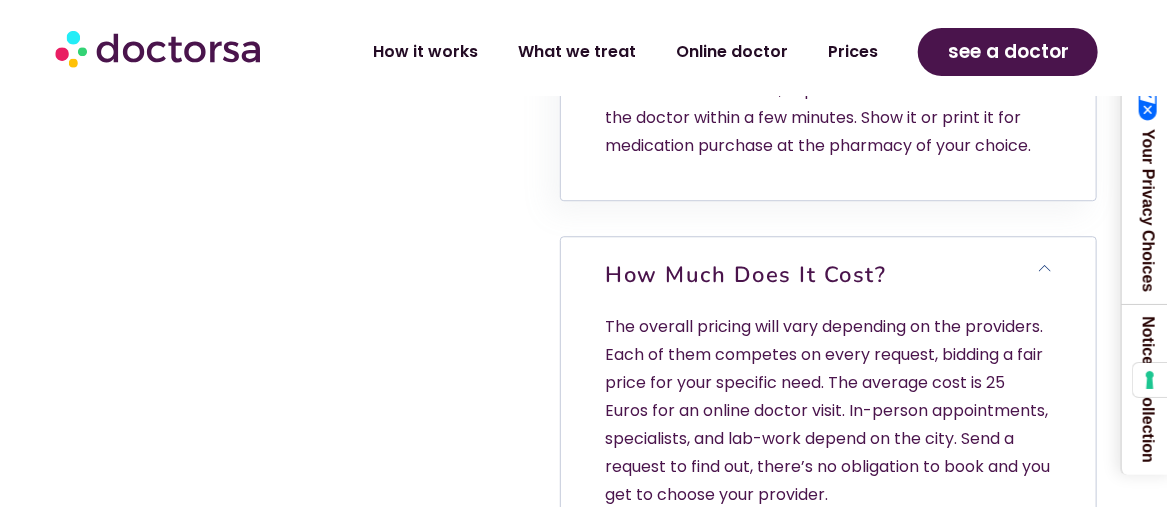 scroll, scrollTop: 5100, scrollLeft: 0, axis: vertical 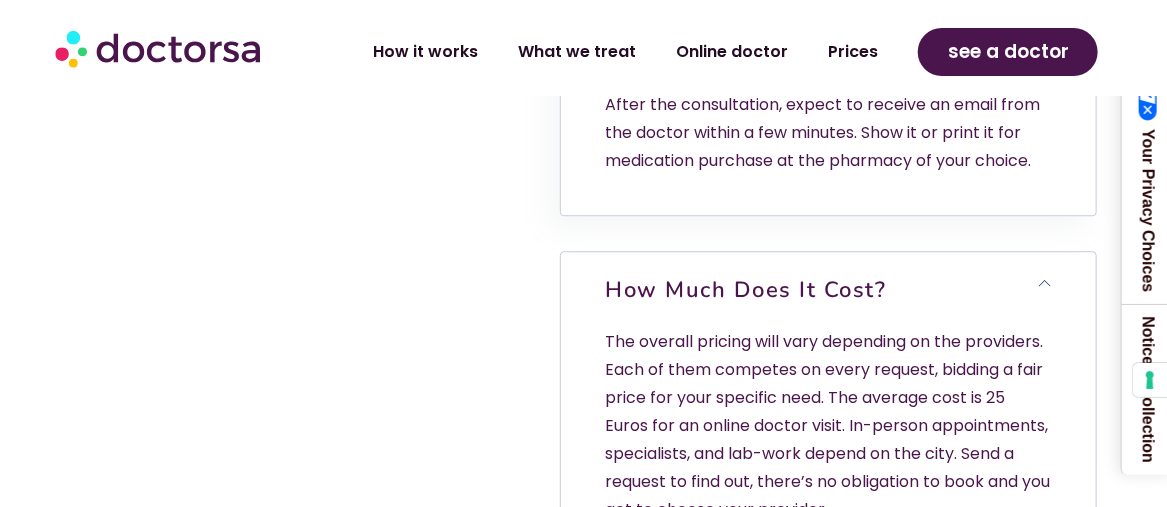 click 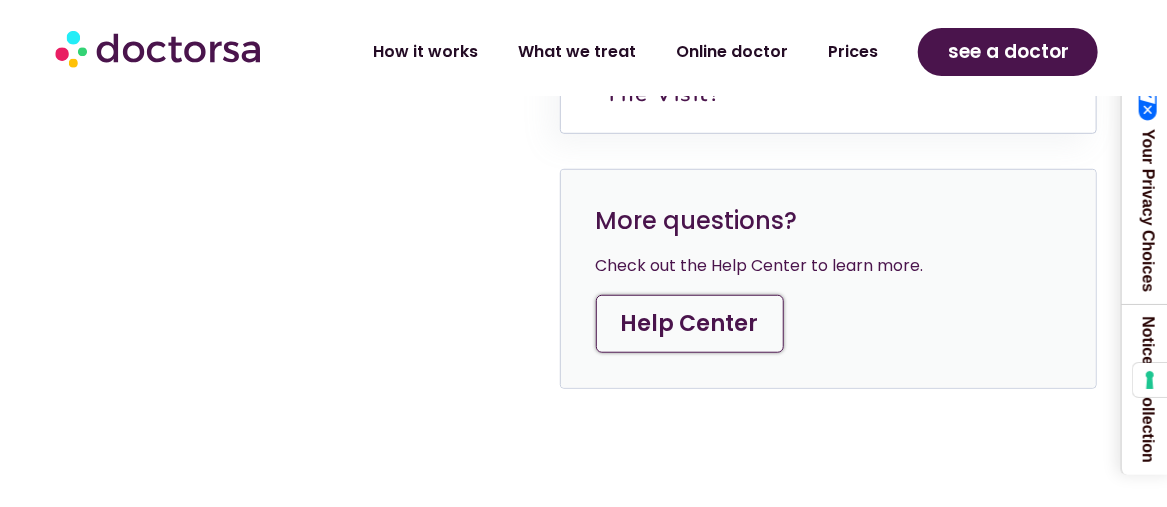 scroll, scrollTop: 6500, scrollLeft: 0, axis: vertical 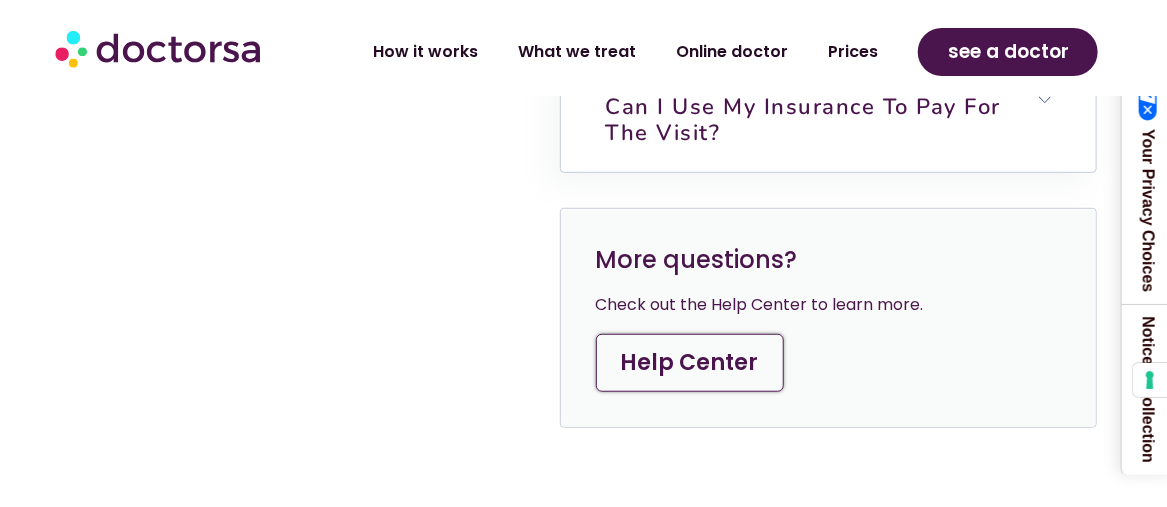 click on "Help Center" at bounding box center [690, 363] 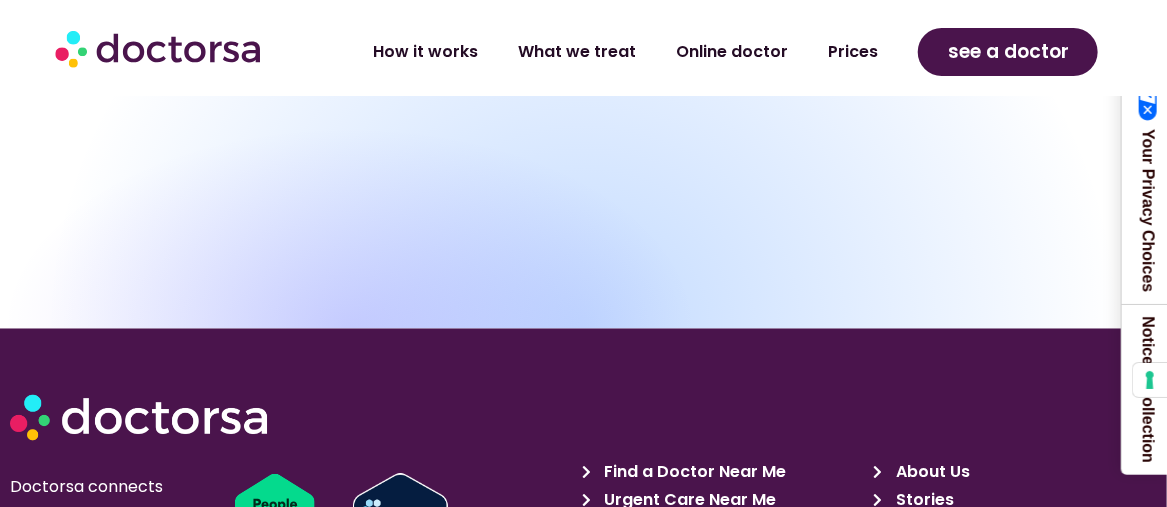 scroll, scrollTop: 7500, scrollLeft: 0, axis: vertical 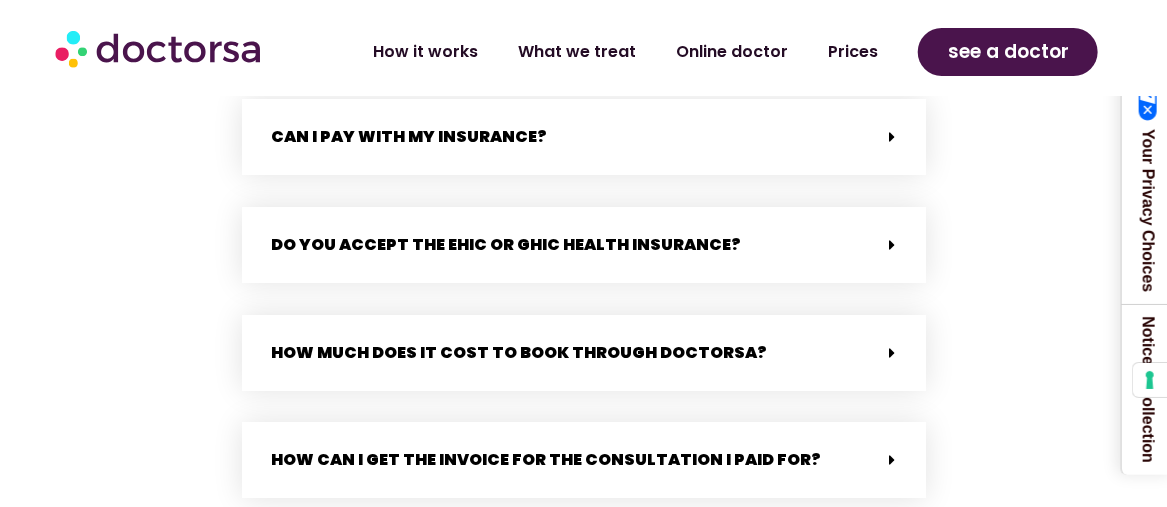 click at bounding box center [893, 245] 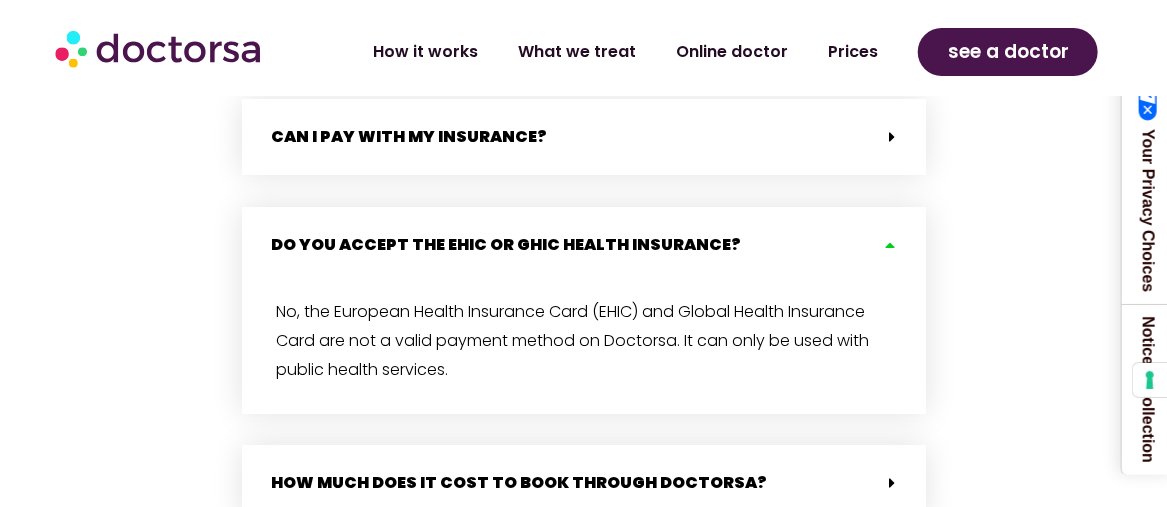 click at bounding box center (888, 245) 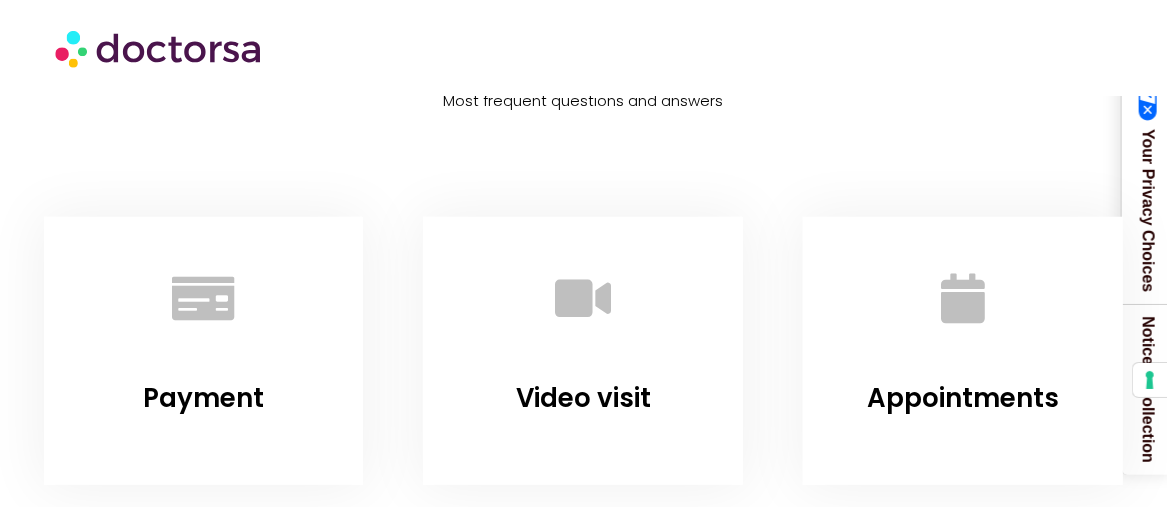 scroll, scrollTop: 0, scrollLeft: 0, axis: both 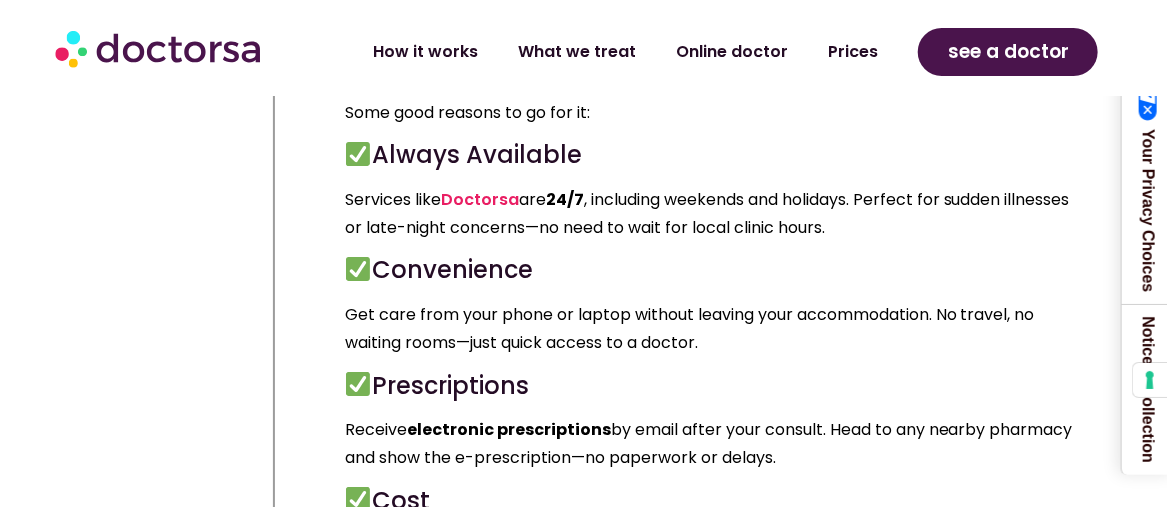 click at bounding box center (160, 48) 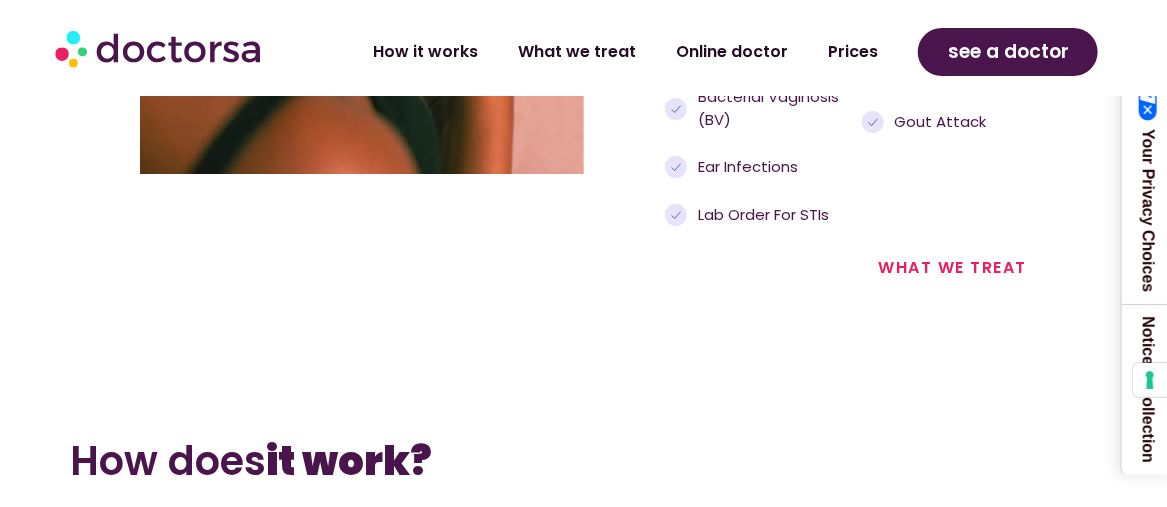 scroll, scrollTop: 2600, scrollLeft: 0, axis: vertical 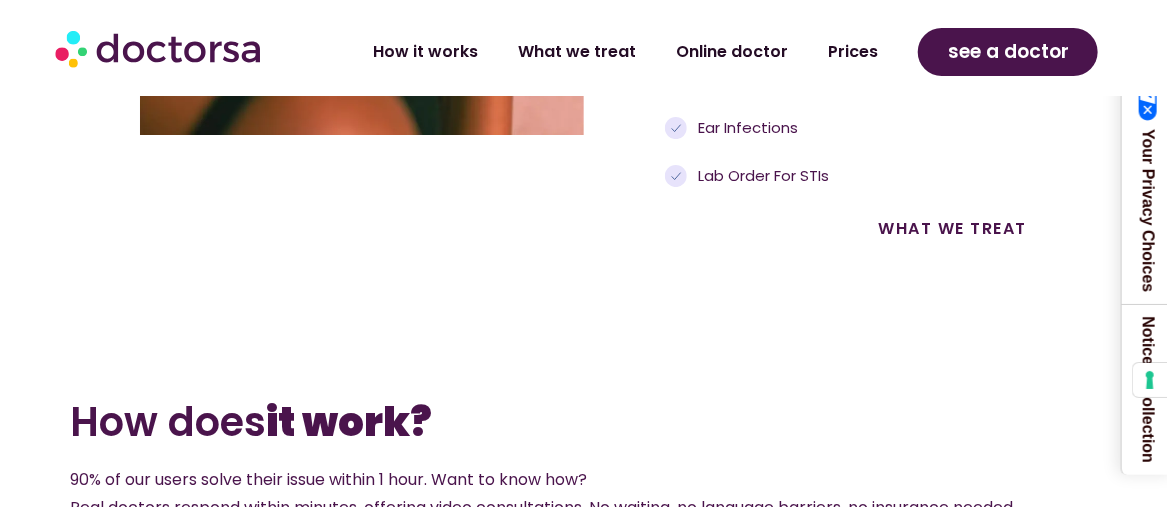 click on "what we treat" at bounding box center [952, 228] 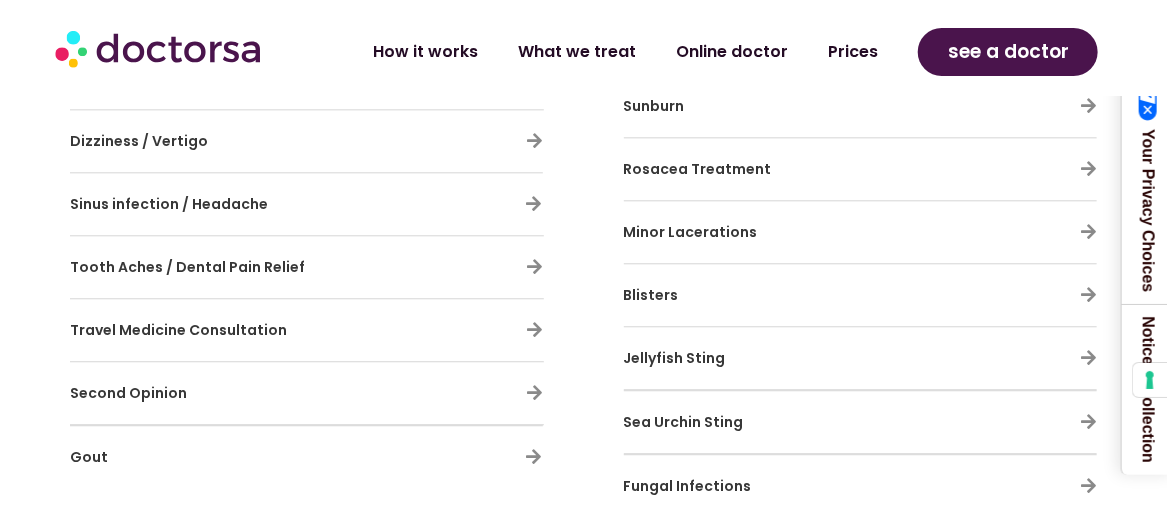 scroll, scrollTop: 1900, scrollLeft: 0, axis: vertical 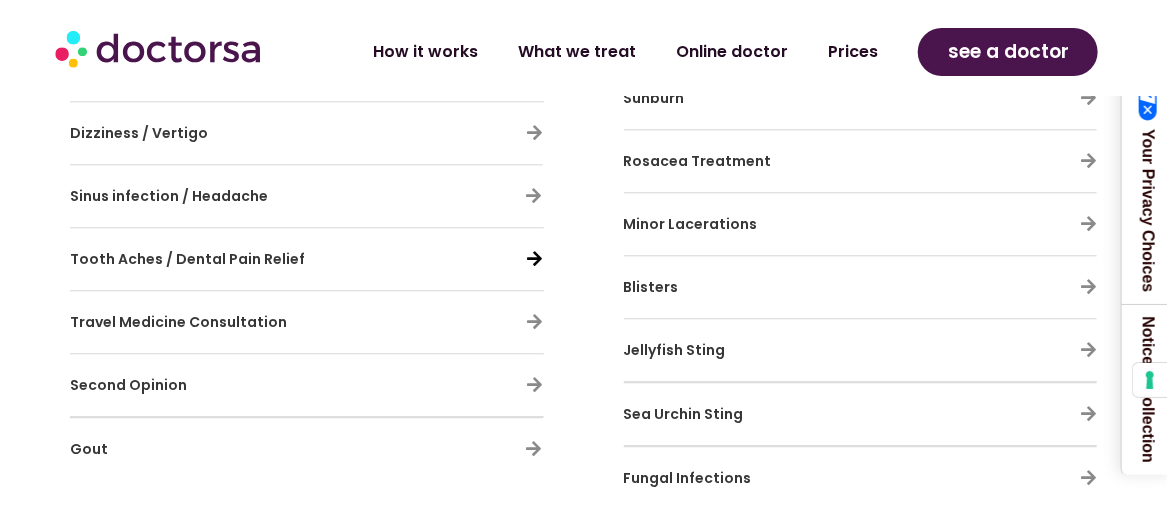 click at bounding box center (535, 258) 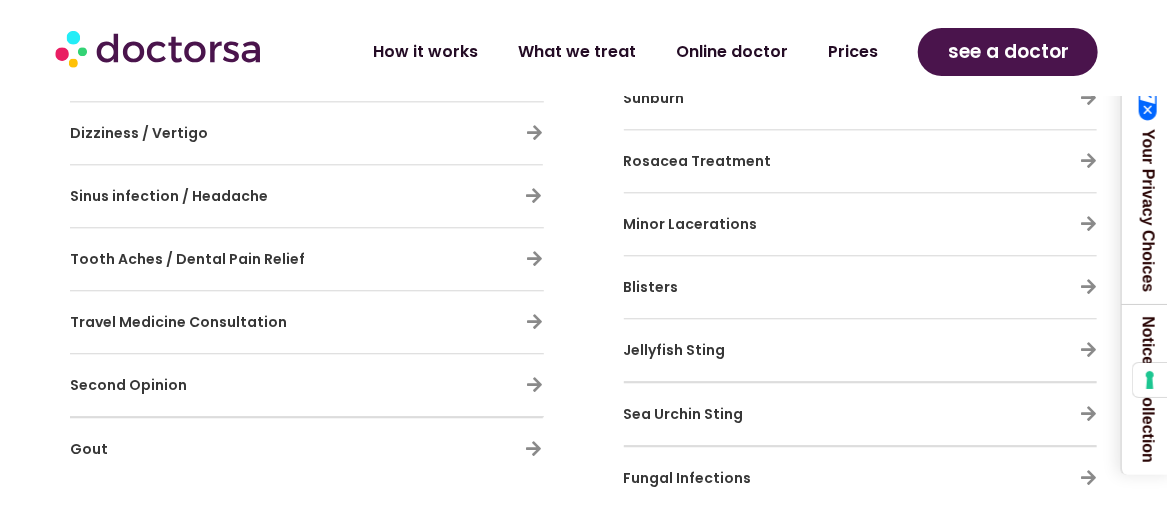 click on "Tooth Aches / Dental Pain Relief" at bounding box center [187, 259] 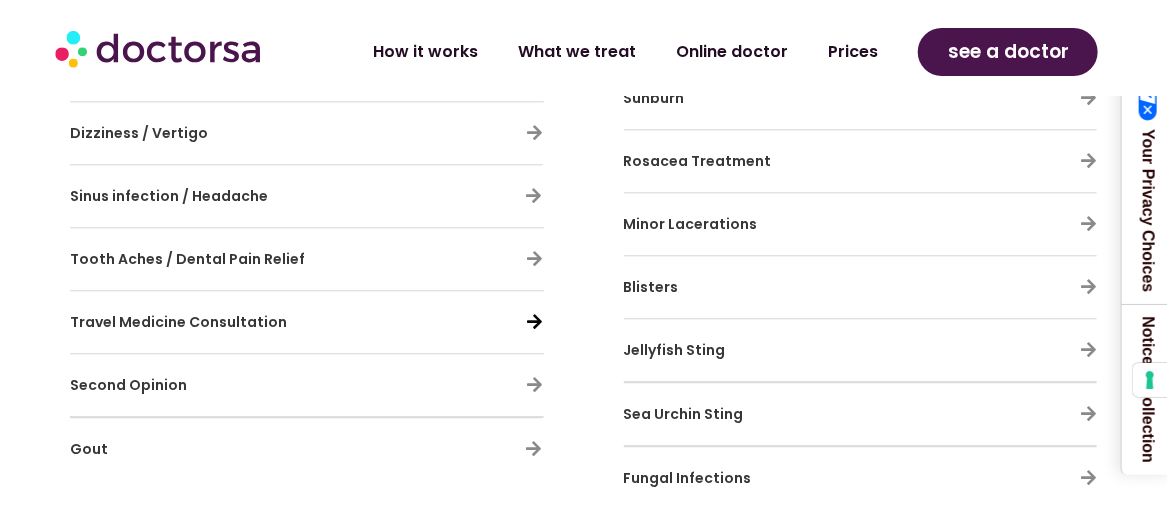 click at bounding box center (535, 321) 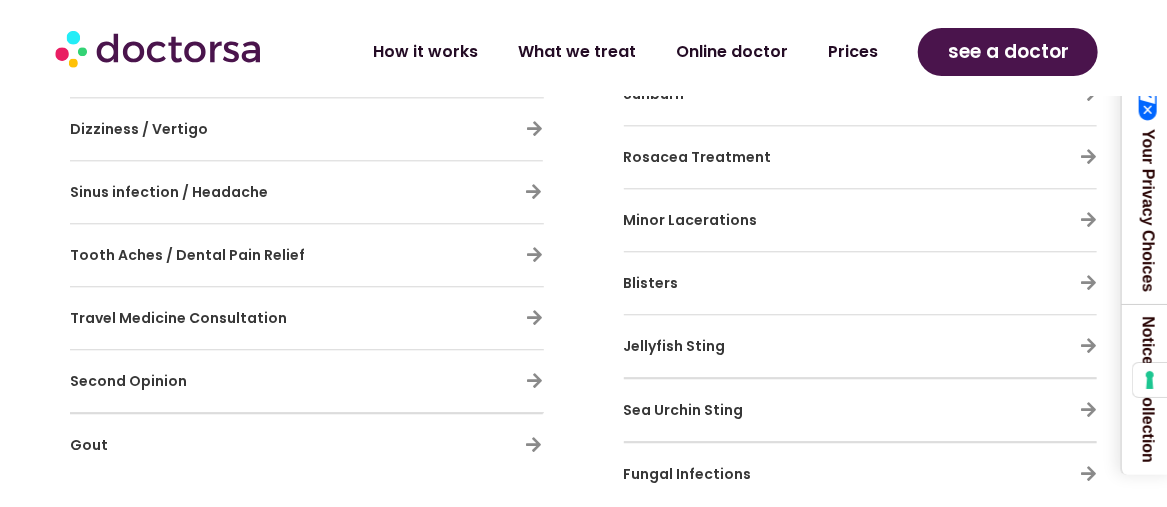 scroll, scrollTop: 1900, scrollLeft: 0, axis: vertical 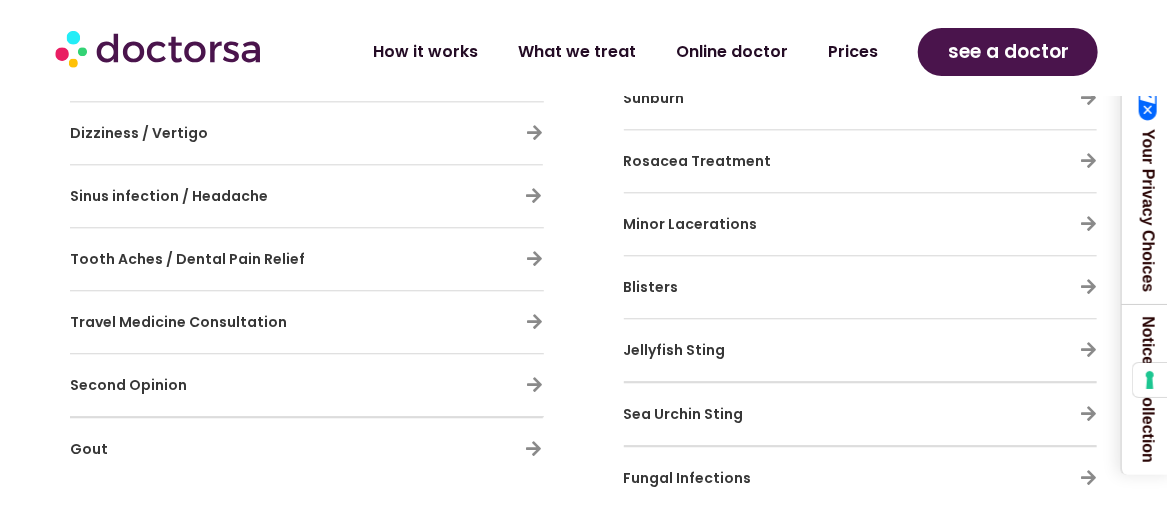 drag, startPoint x: 534, startPoint y: 250, endPoint x: 520, endPoint y: 250, distance: 14 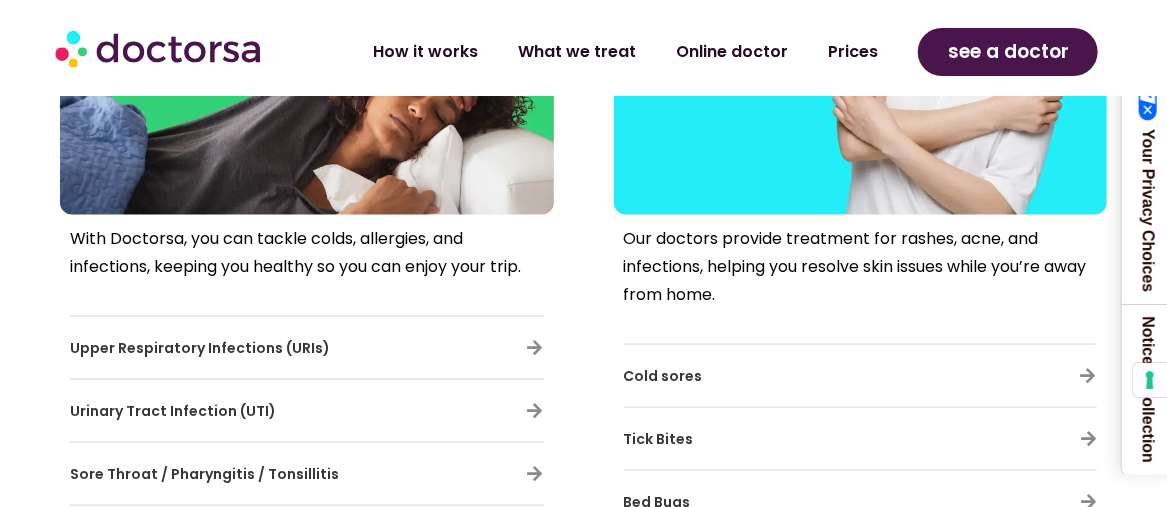 scroll, scrollTop: 900, scrollLeft: 0, axis: vertical 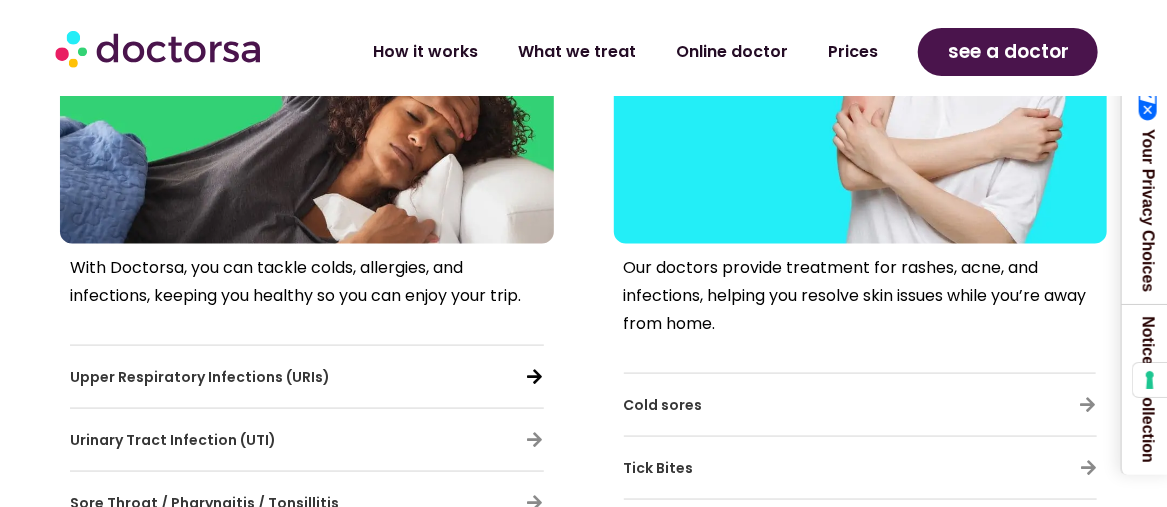 click at bounding box center (535, 376) 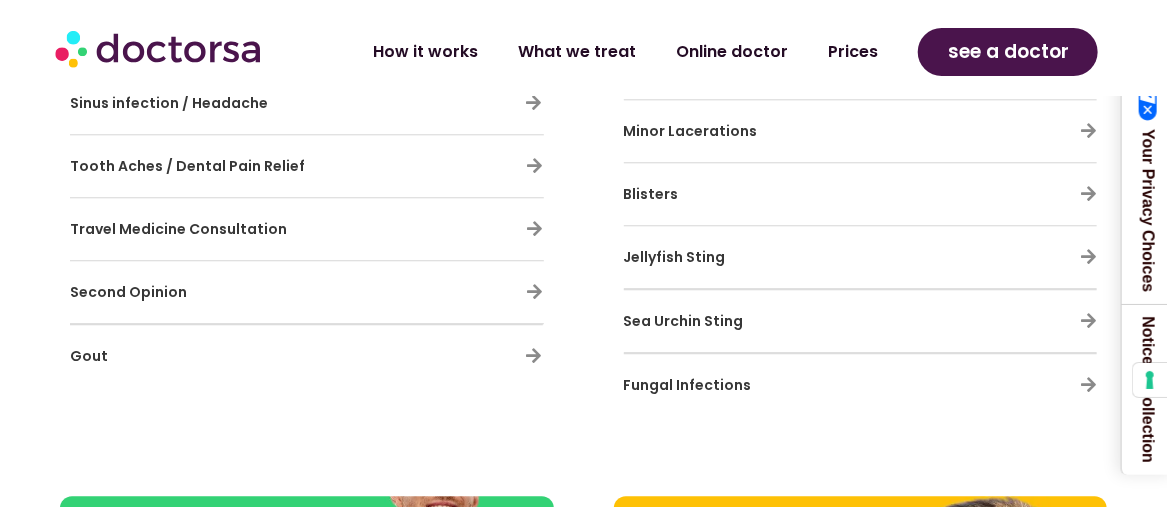 scroll, scrollTop: 1800, scrollLeft: 0, axis: vertical 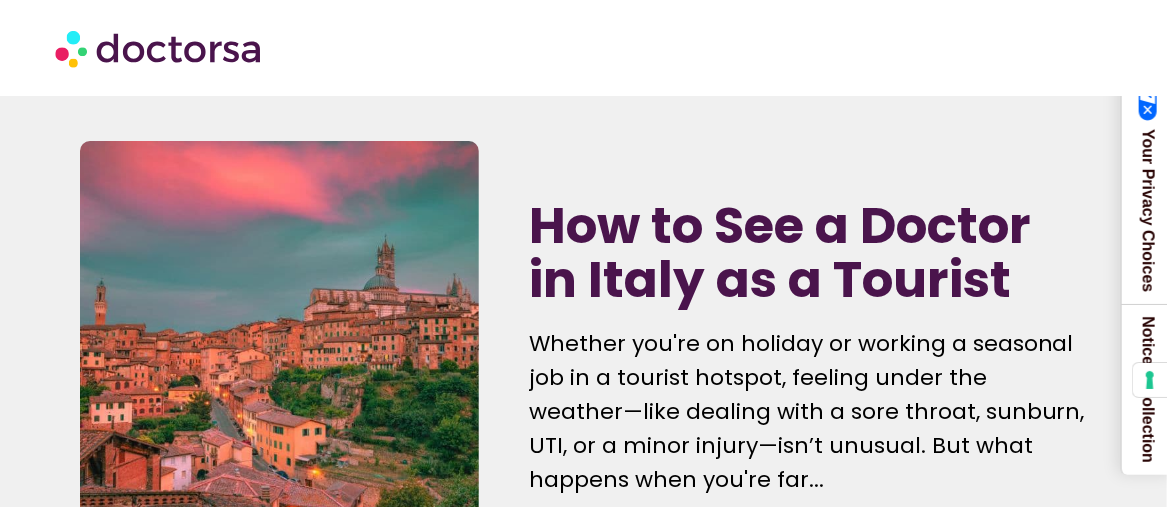click at bounding box center [160, 48] 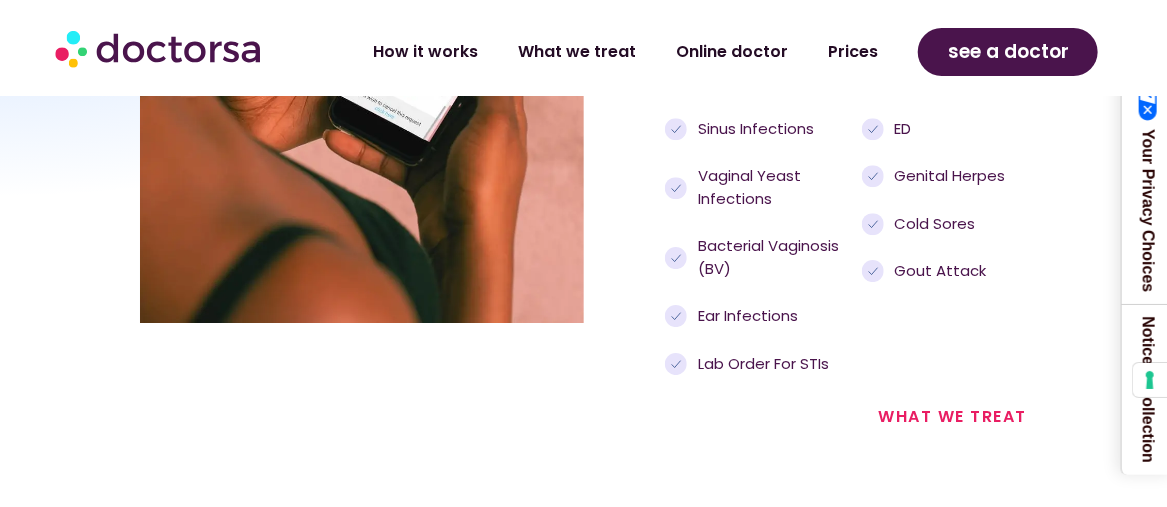 scroll, scrollTop: 2600, scrollLeft: 0, axis: vertical 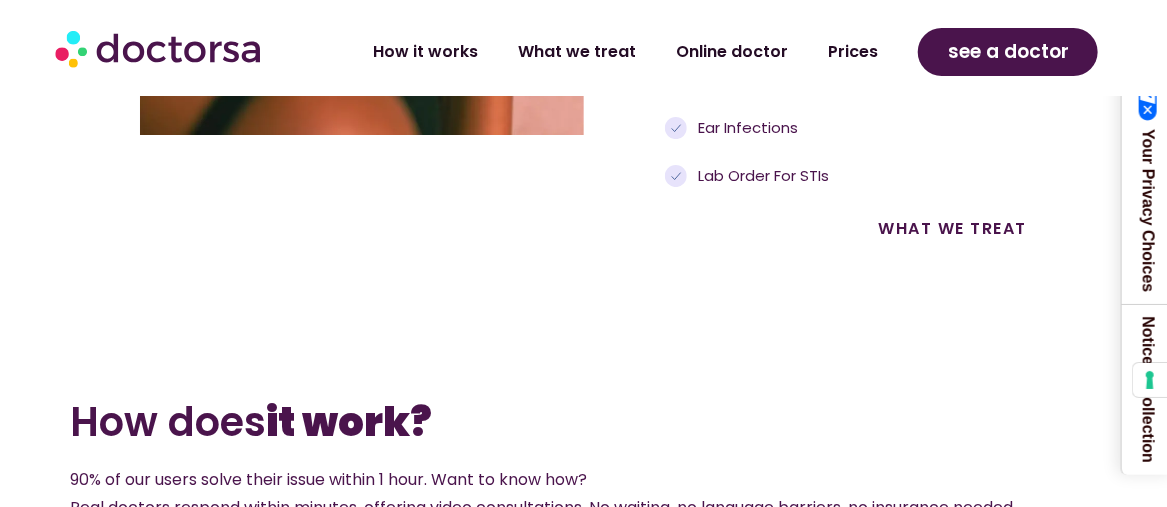 click on "what we treat" at bounding box center [952, 228] 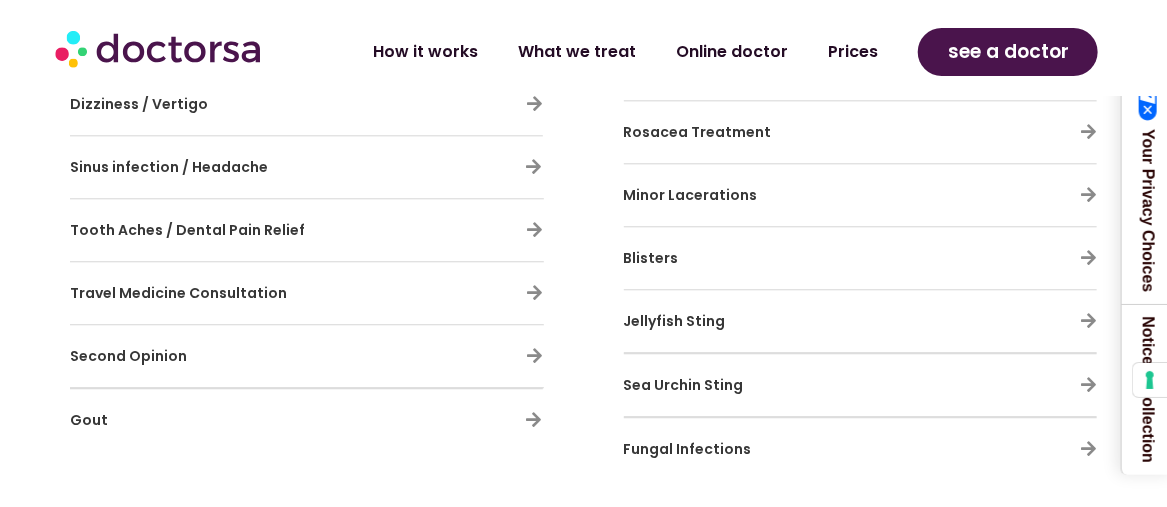 scroll, scrollTop: 1900, scrollLeft: 0, axis: vertical 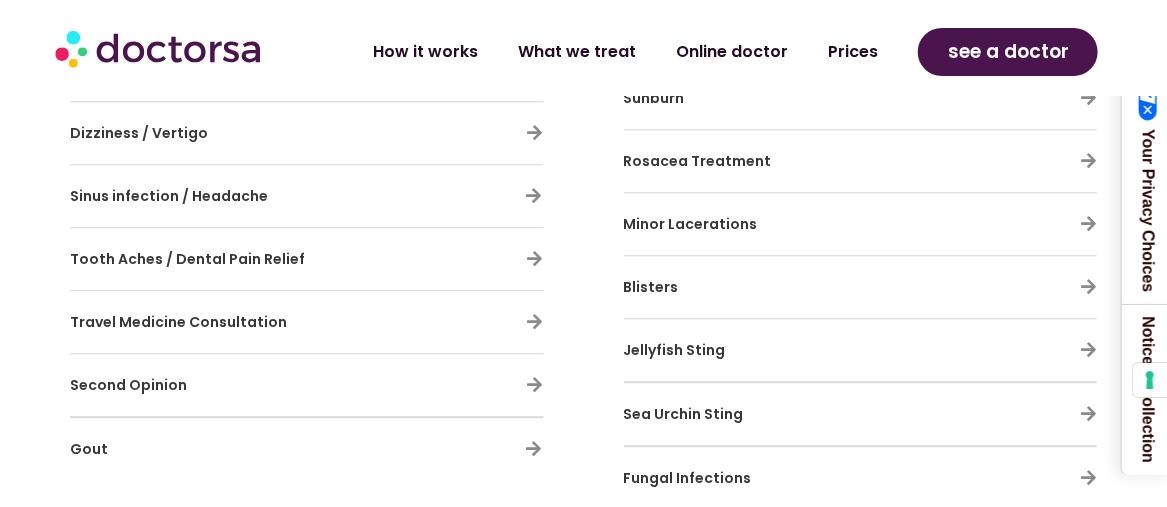 click on "Tooth Aches / Dental Pain Relief" at bounding box center (187, 259) 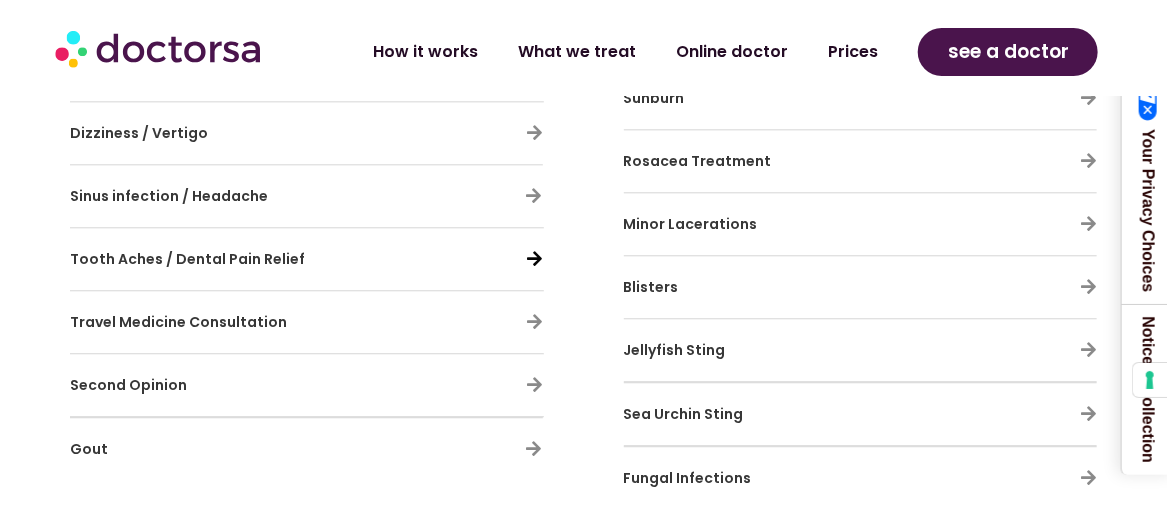 click at bounding box center [535, 258] 